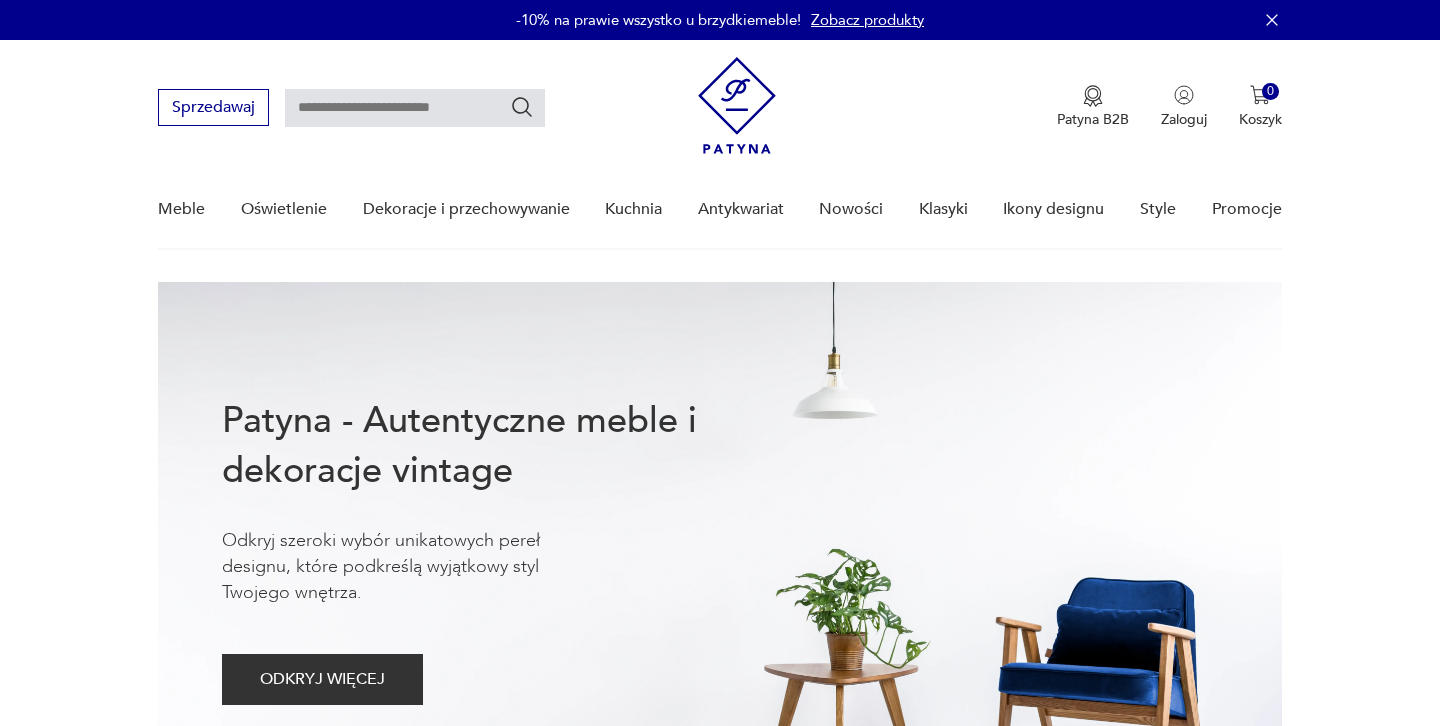 scroll, scrollTop: 0, scrollLeft: 0, axis: both 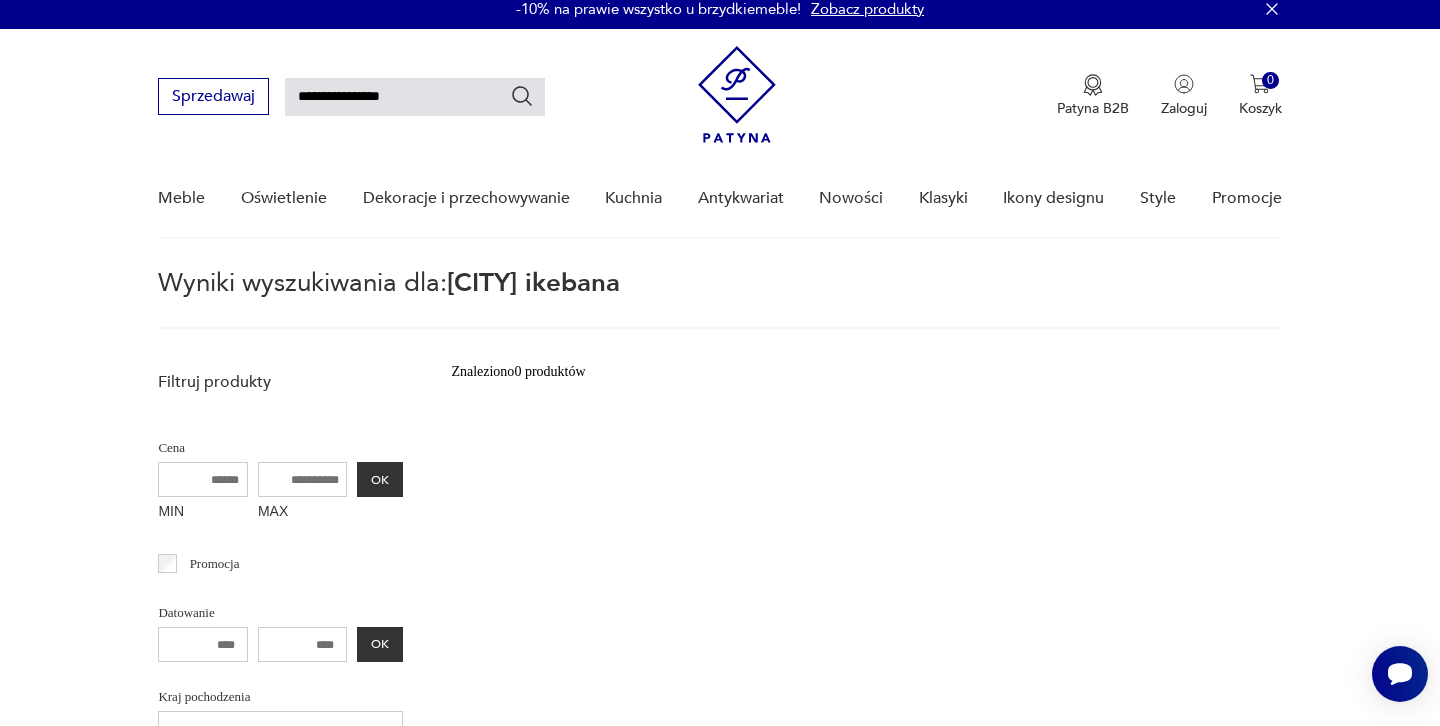 drag, startPoint x: 430, startPoint y: 96, endPoint x: 0, endPoint y: 94, distance: 430.00464 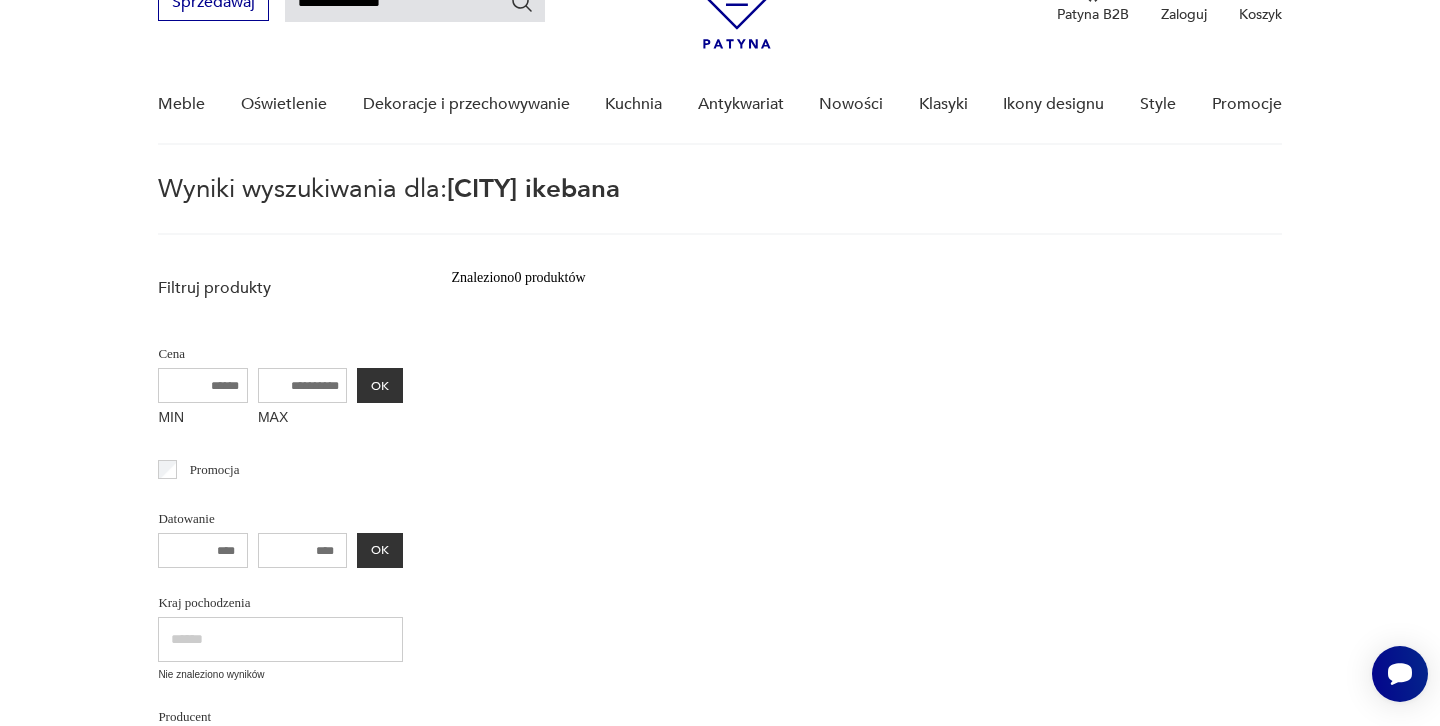 scroll, scrollTop: 0, scrollLeft: 0, axis: both 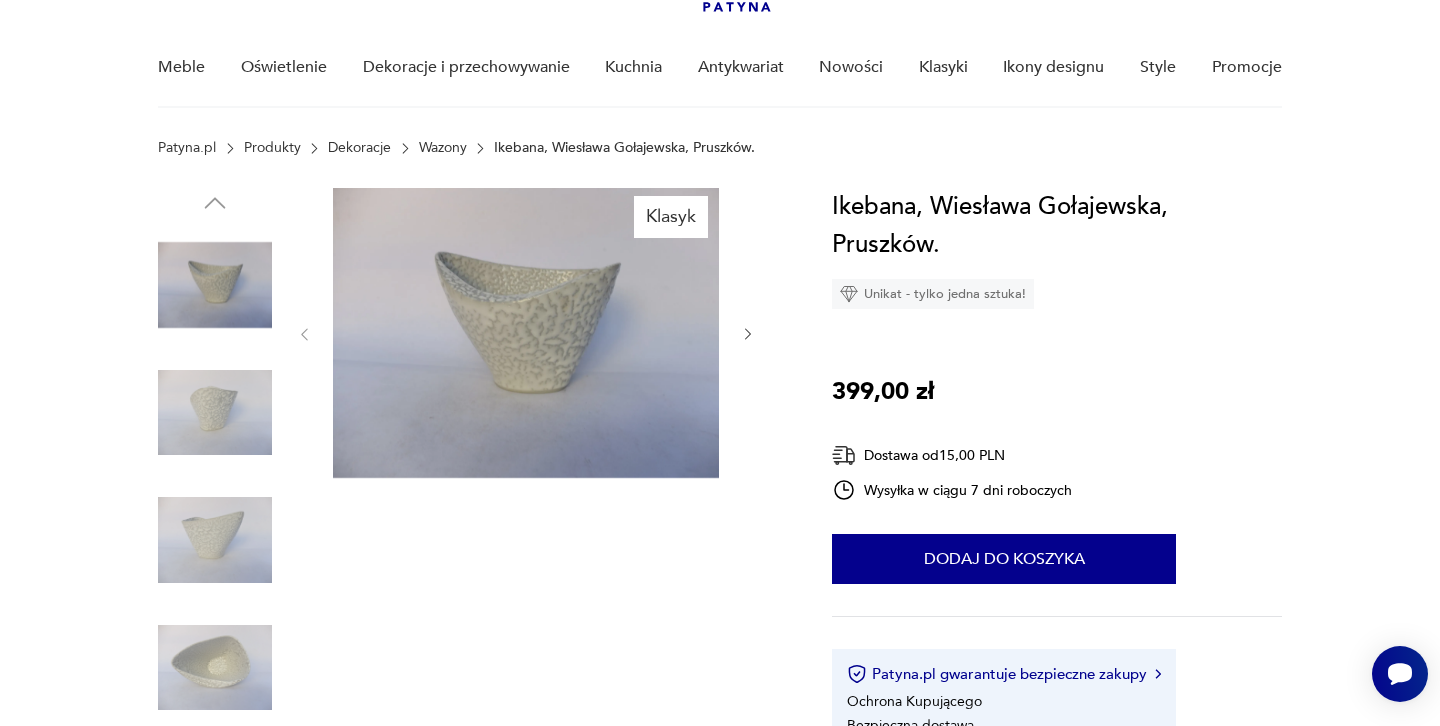 click at bounding box center [748, 334] 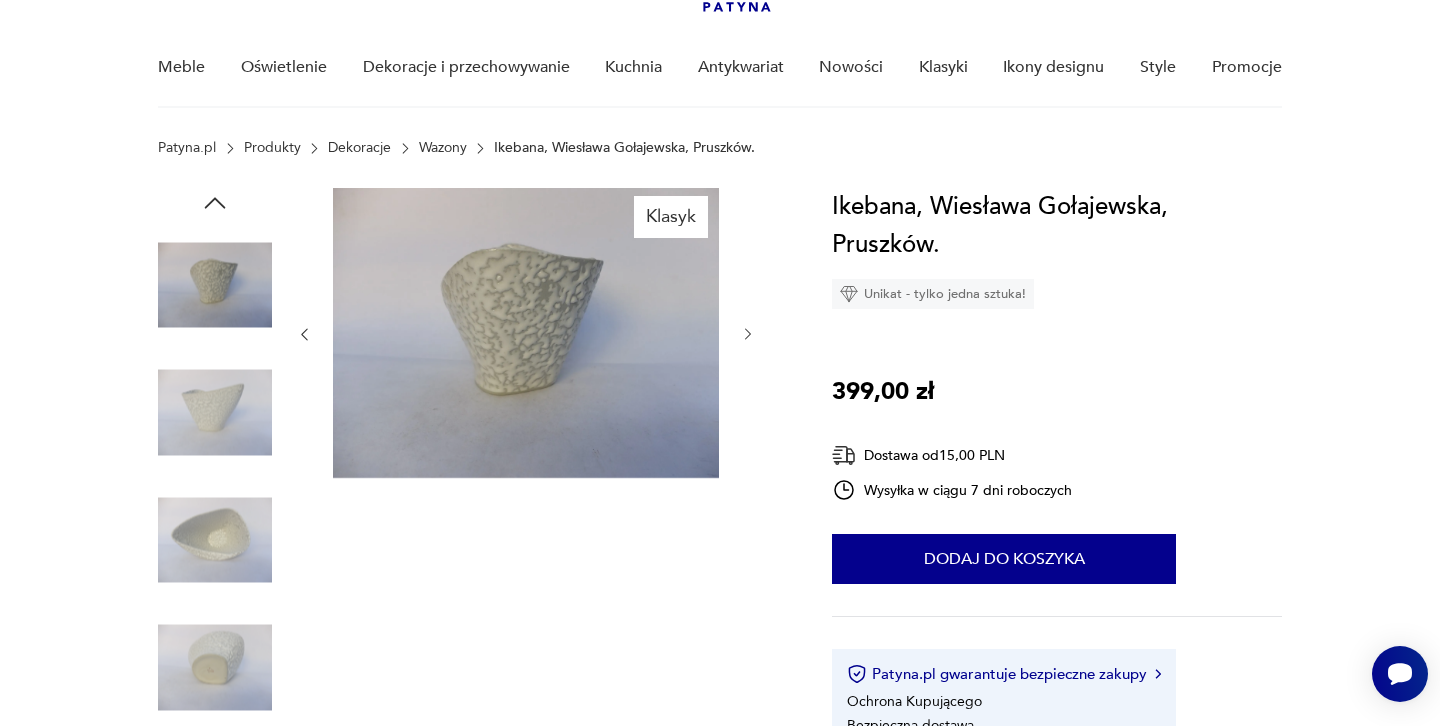 click at bounding box center [748, 334] 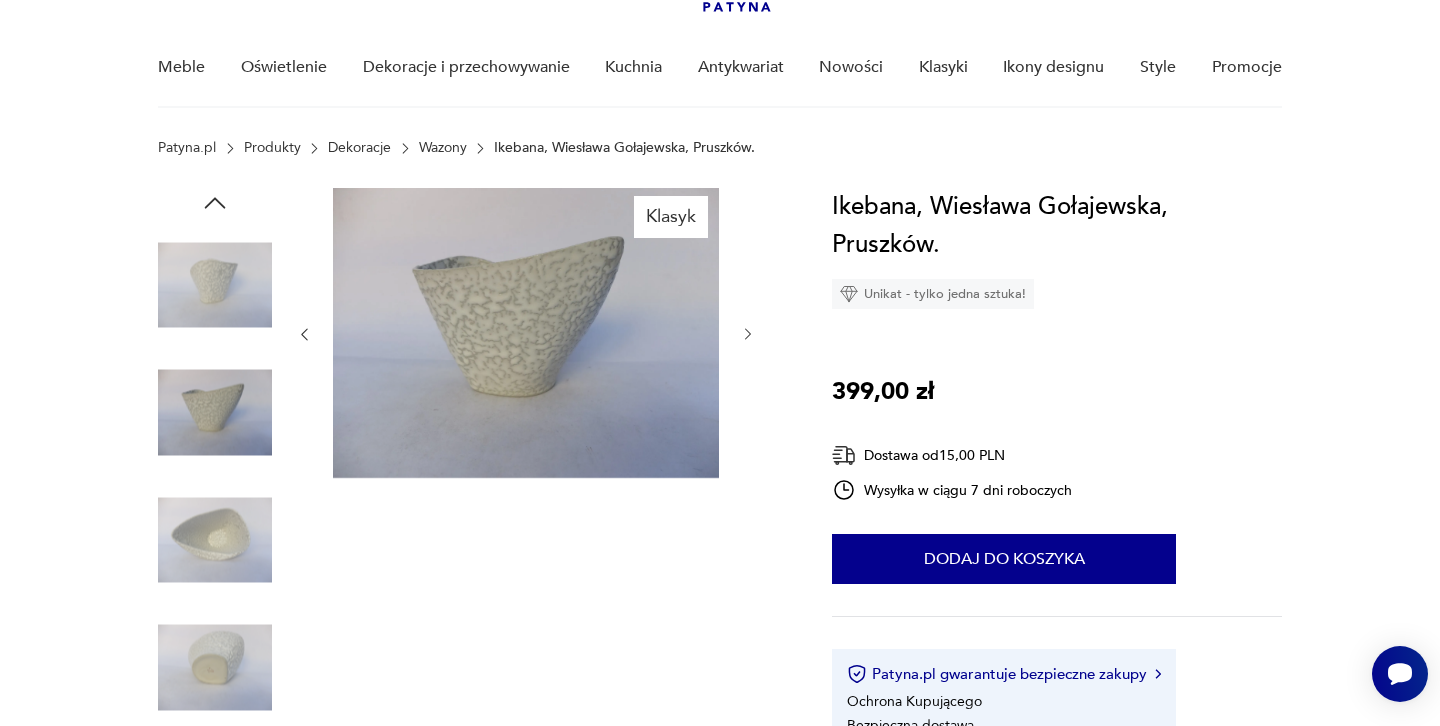 click at bounding box center [748, 334] 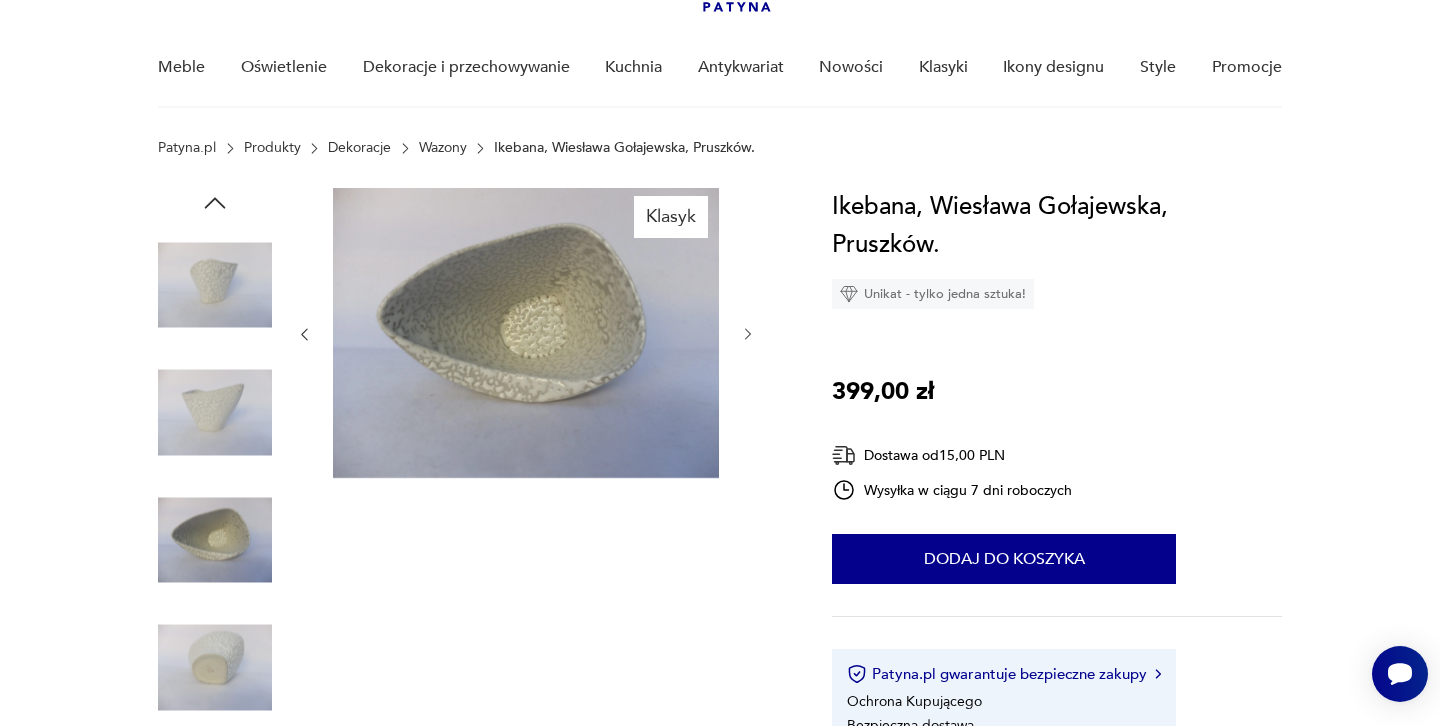 click at bounding box center [748, 334] 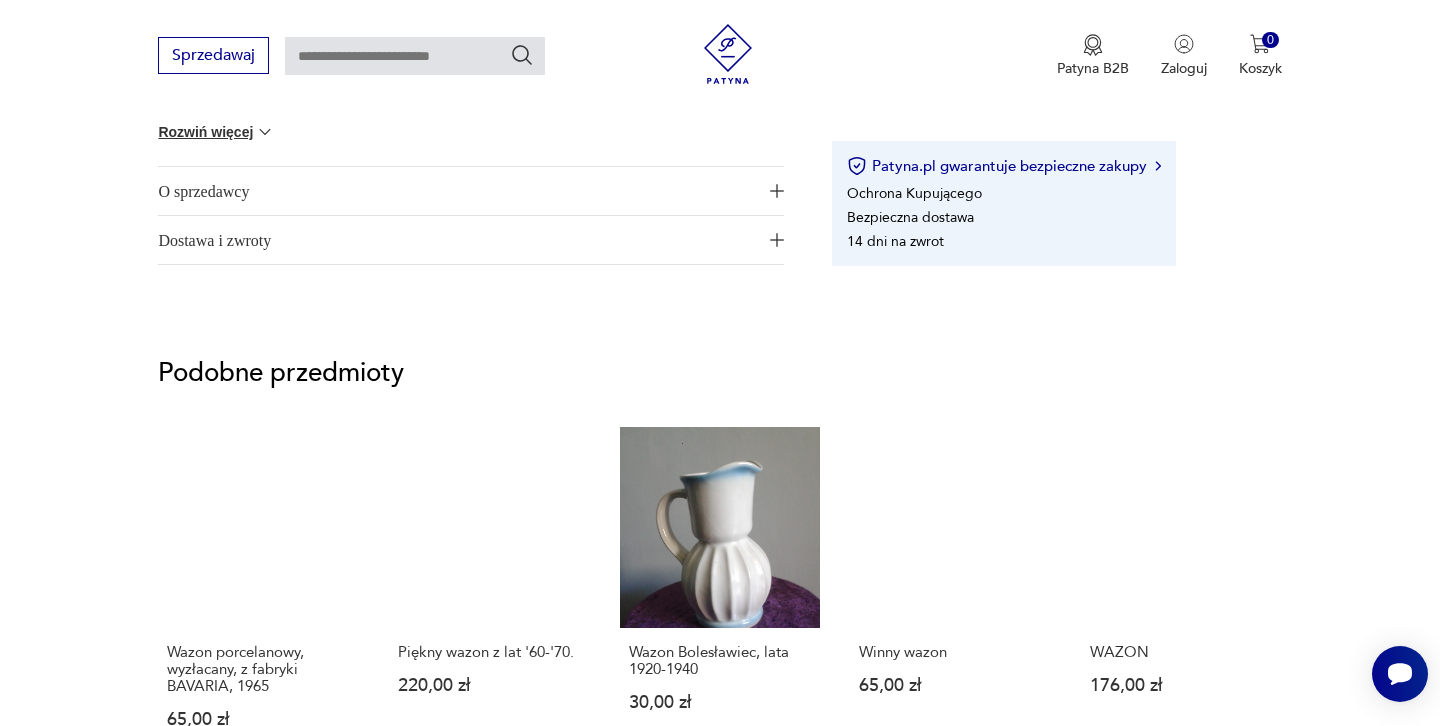 scroll, scrollTop: 0, scrollLeft: 0, axis: both 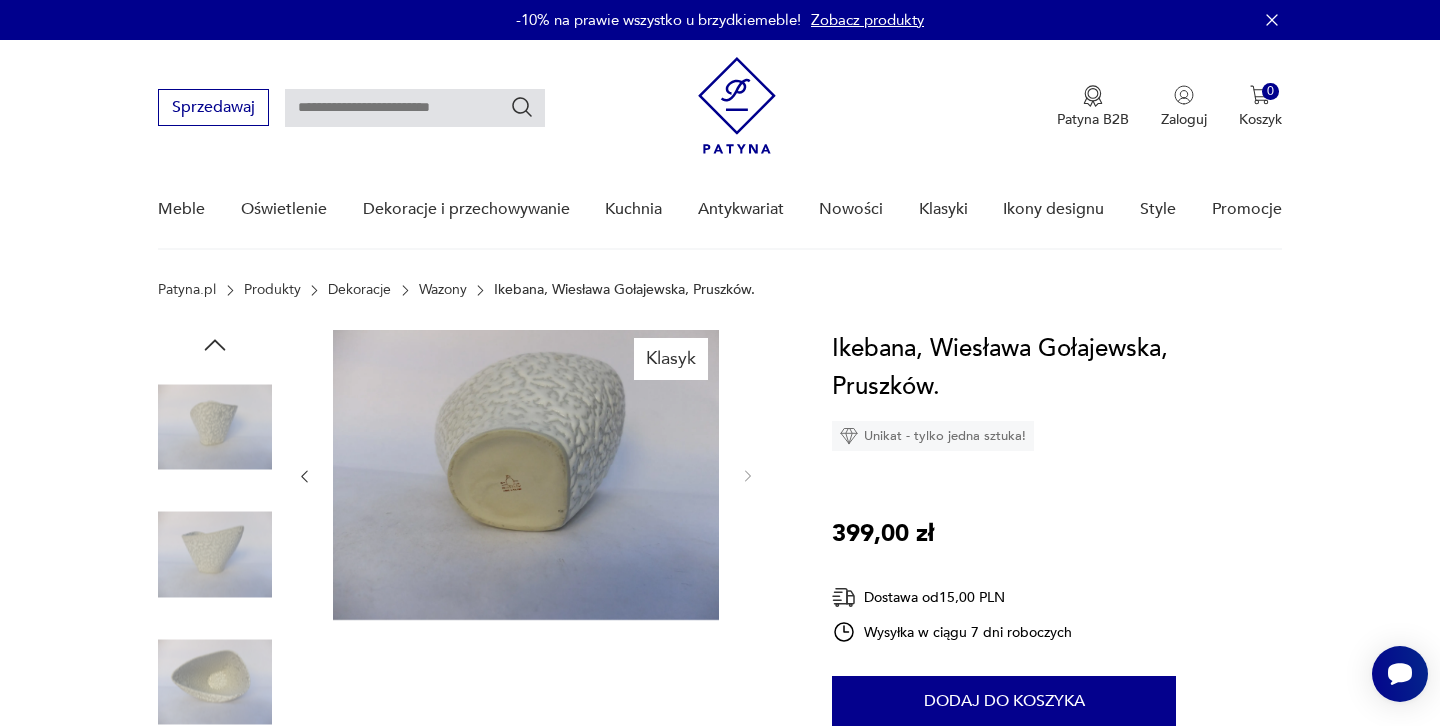 click on "Sprzedawaj Patyna B2B Zaloguj 0 Koszyk Twój koszyk ( 0 ) Brak produktów w koszyku IDŹ DO KOSZYKA" at bounding box center (719, 97) 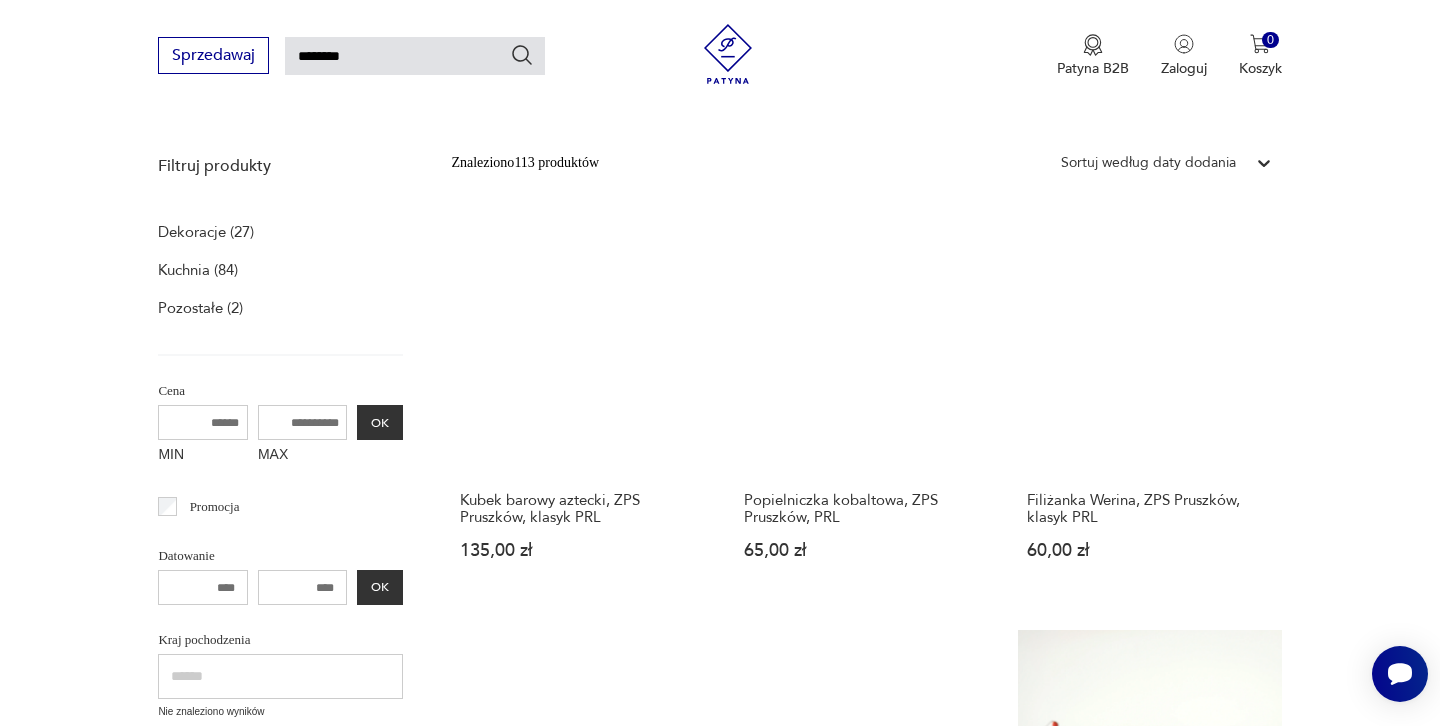 scroll, scrollTop: 0, scrollLeft: 0, axis: both 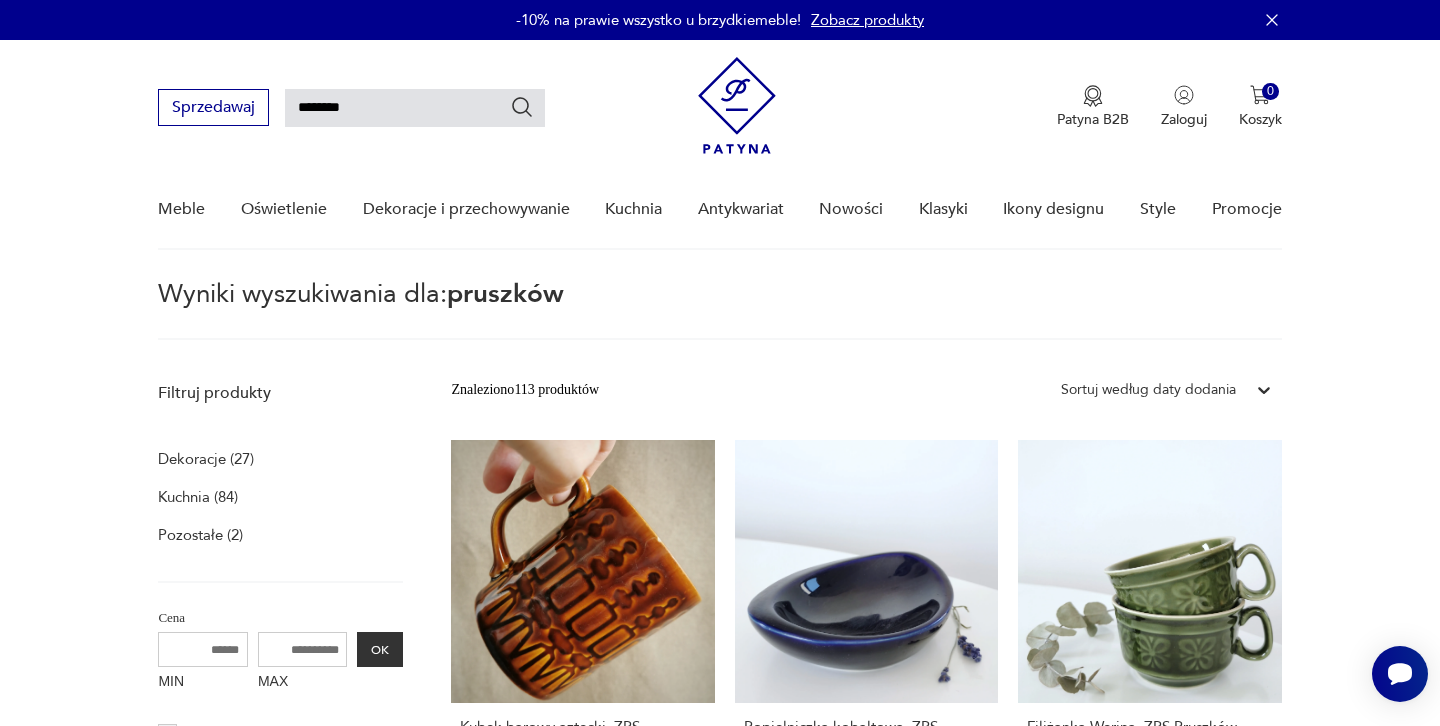 click on "********" at bounding box center (415, 108) 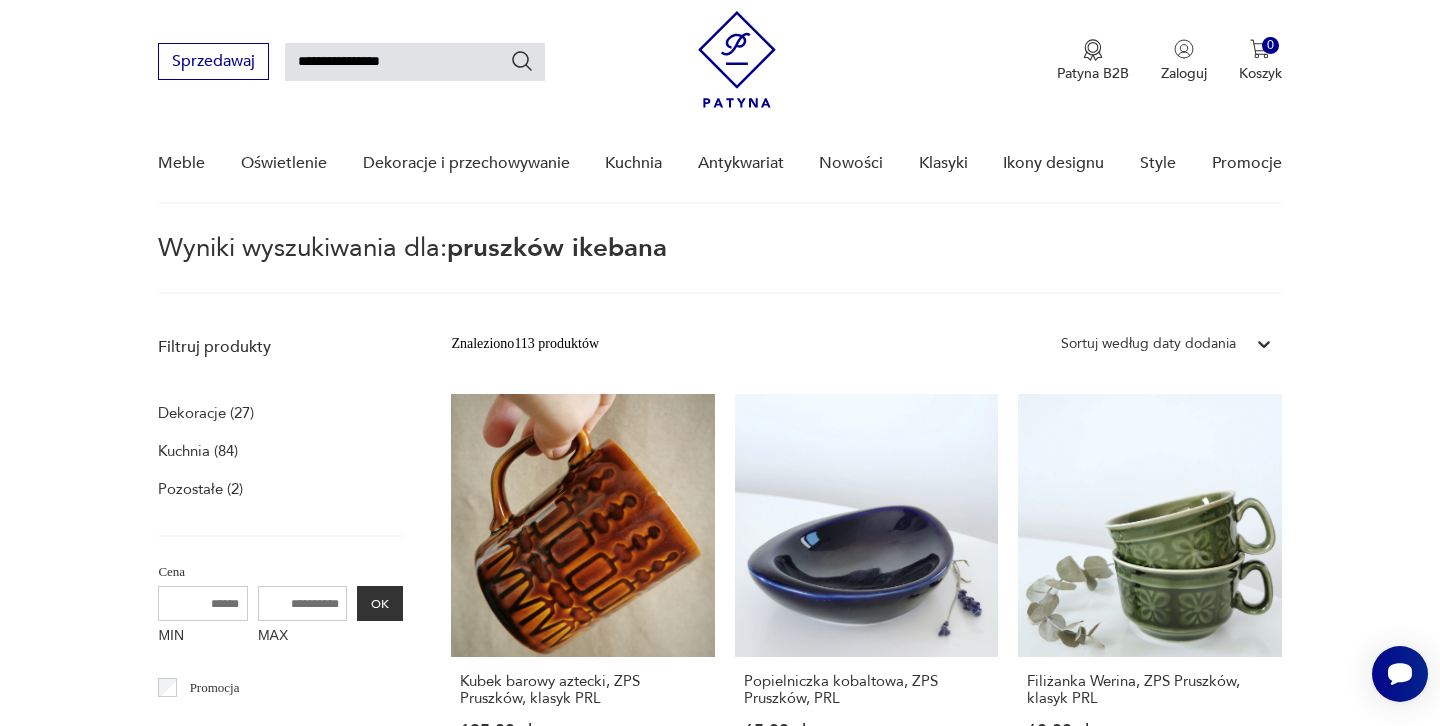 scroll, scrollTop: 71, scrollLeft: 0, axis: vertical 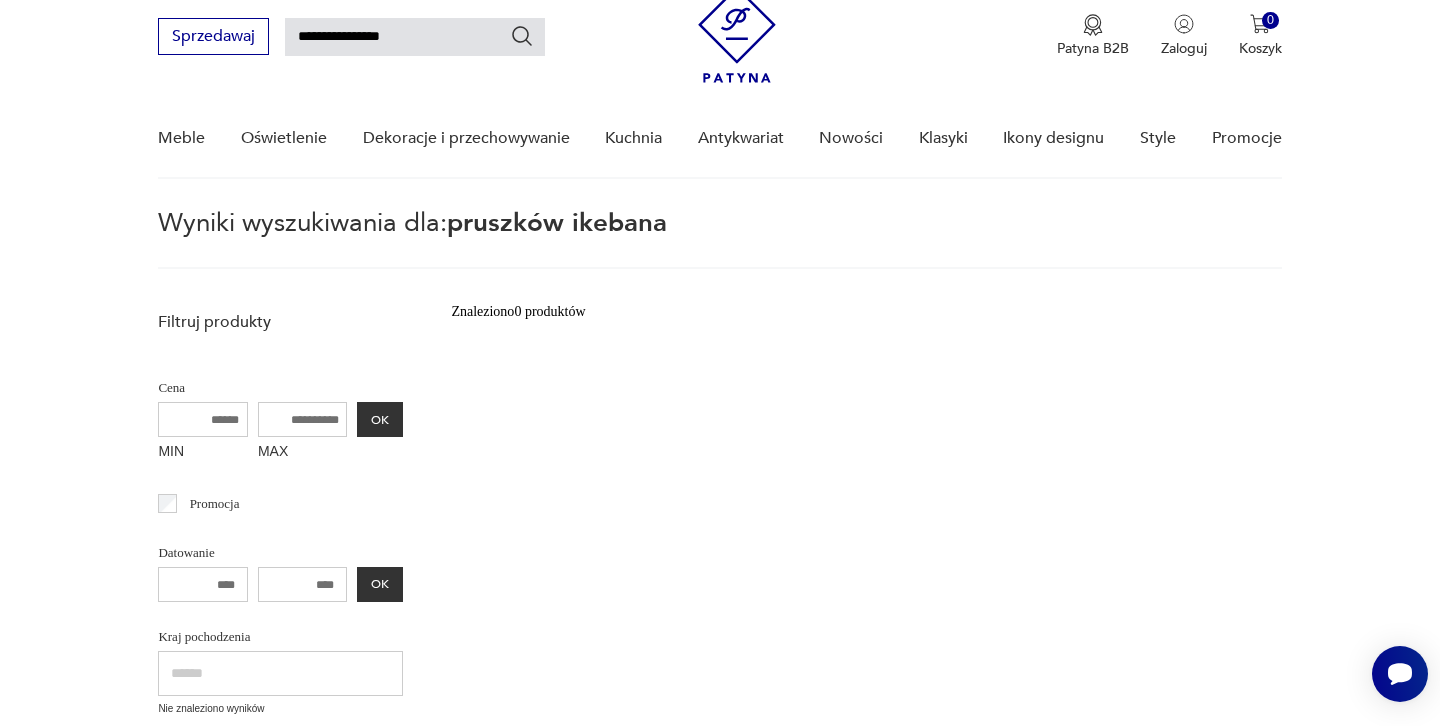 drag, startPoint x: 430, startPoint y: 36, endPoint x: 381, endPoint y: 36, distance: 49 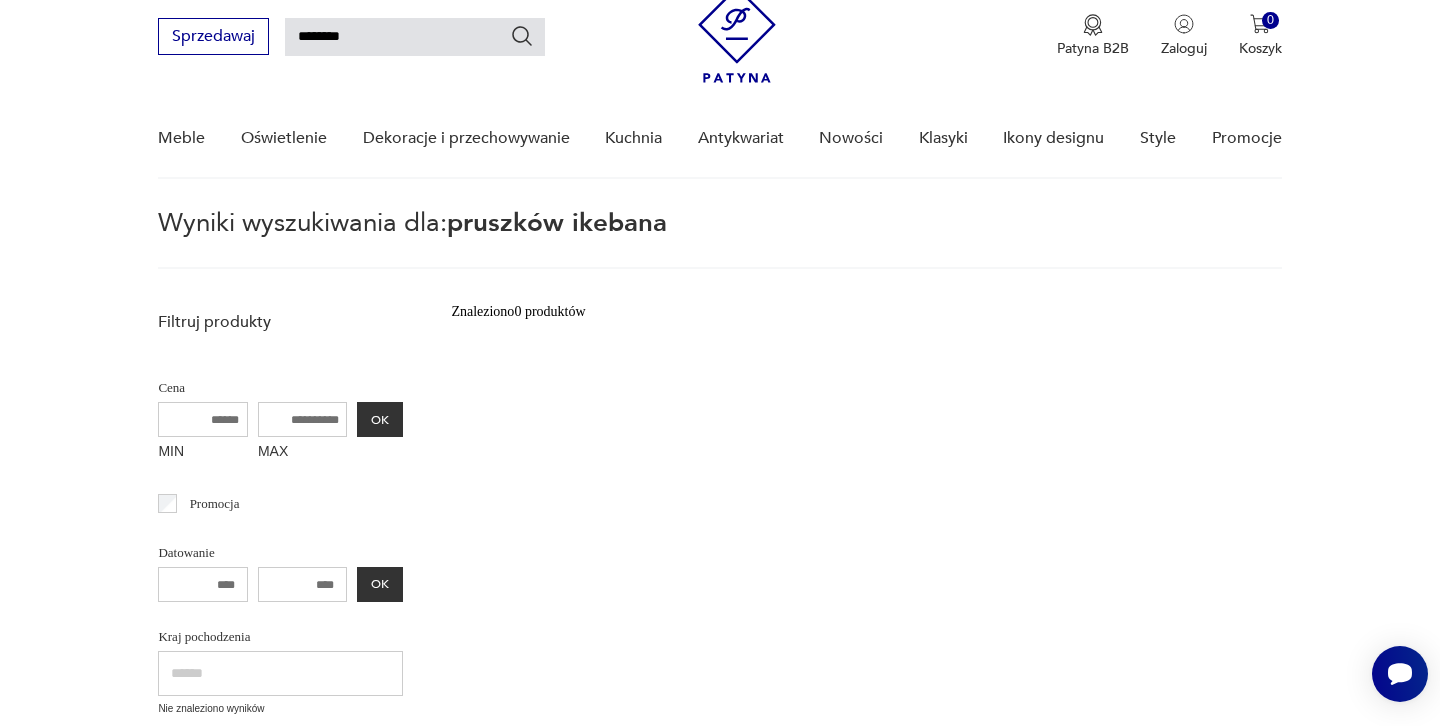 type on "********" 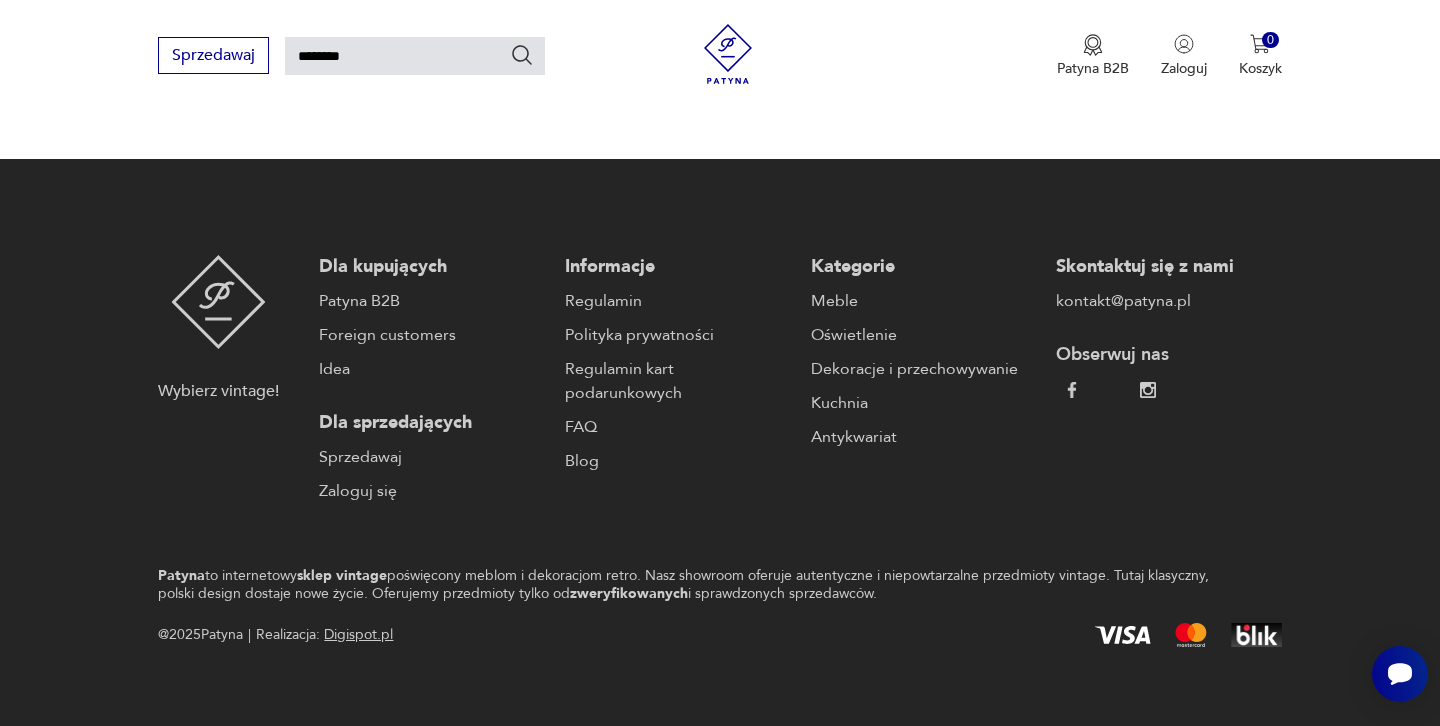 scroll, scrollTop: 2649, scrollLeft: 0, axis: vertical 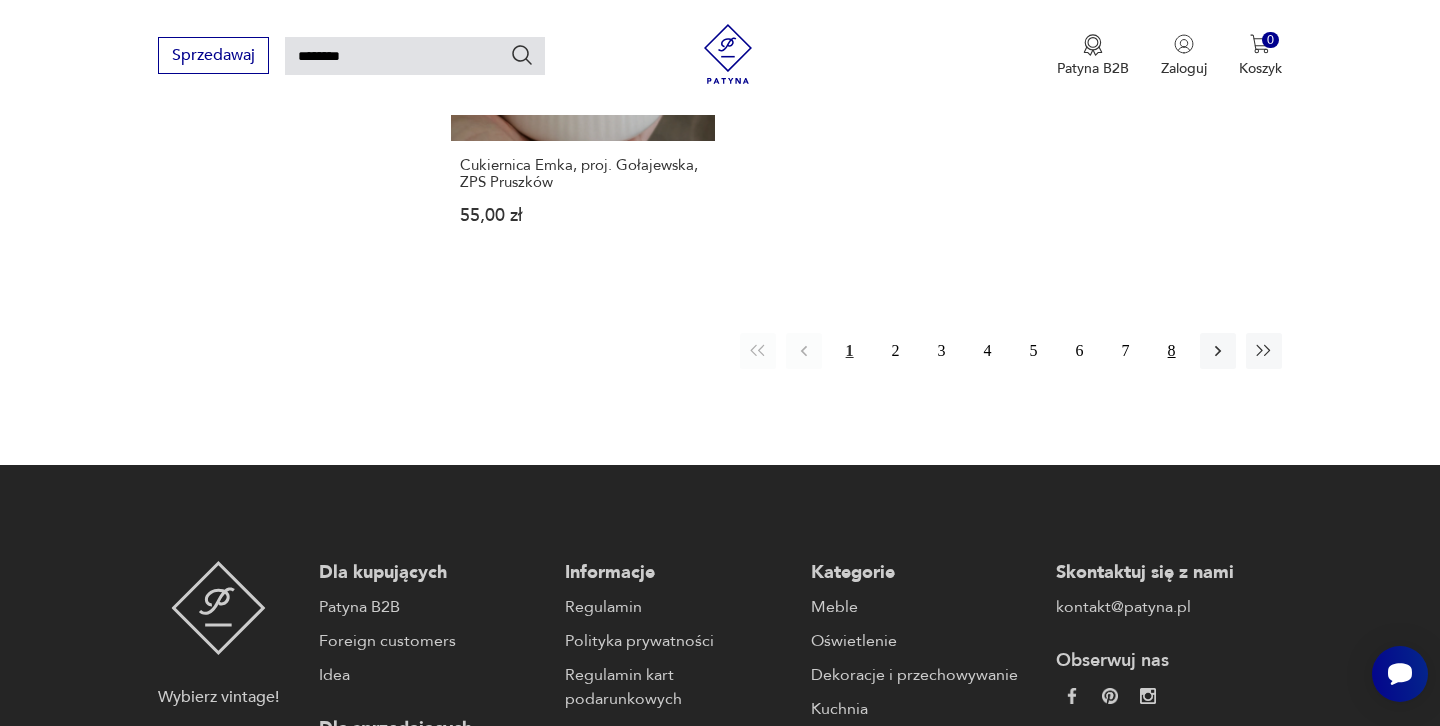 click on "8" at bounding box center (1172, 351) 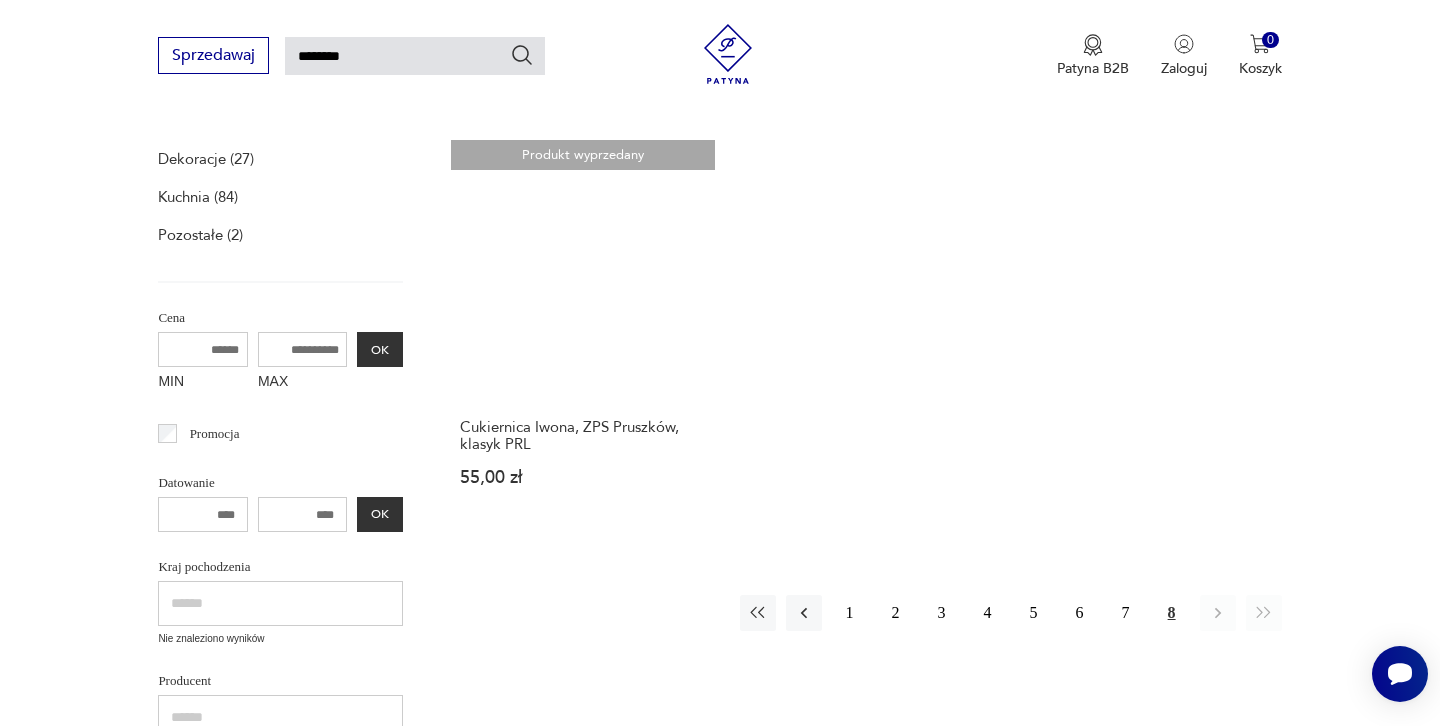 scroll, scrollTop: 474, scrollLeft: 0, axis: vertical 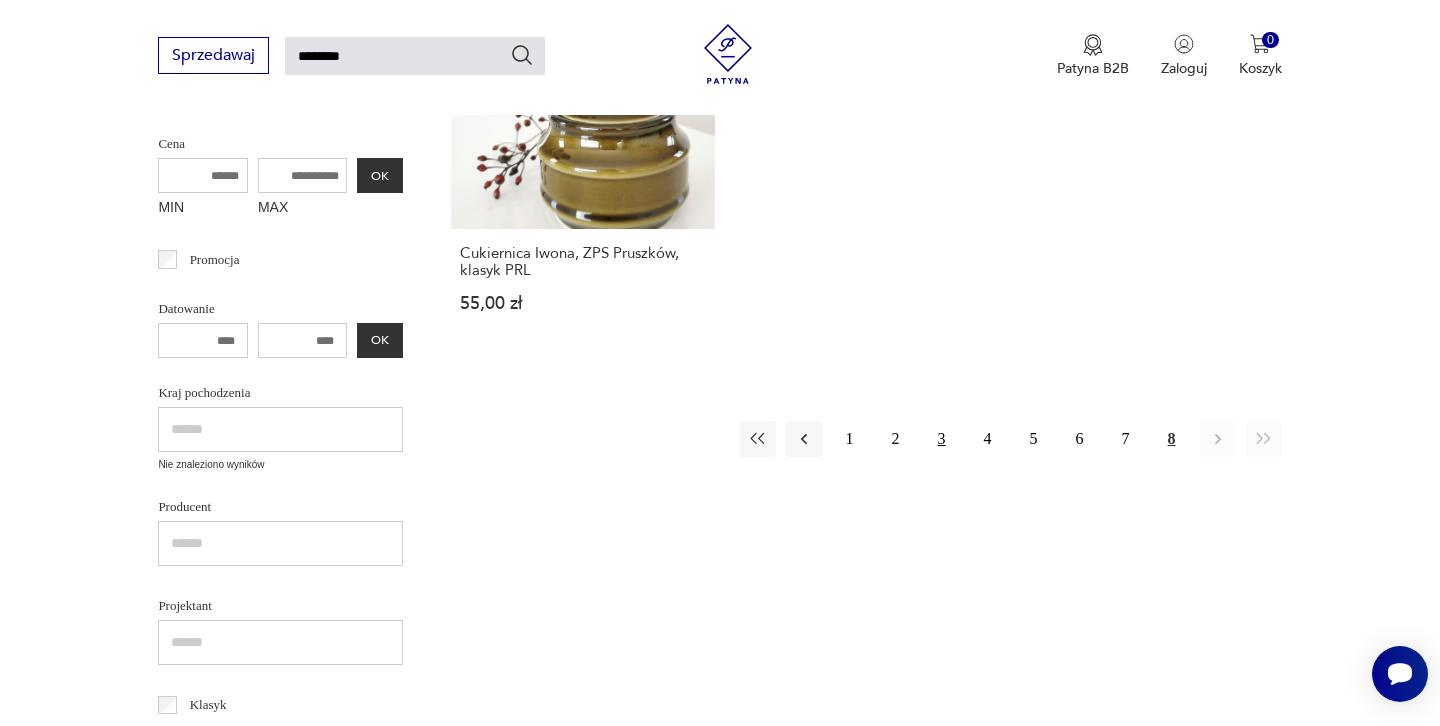 click on "3" at bounding box center (942, 439) 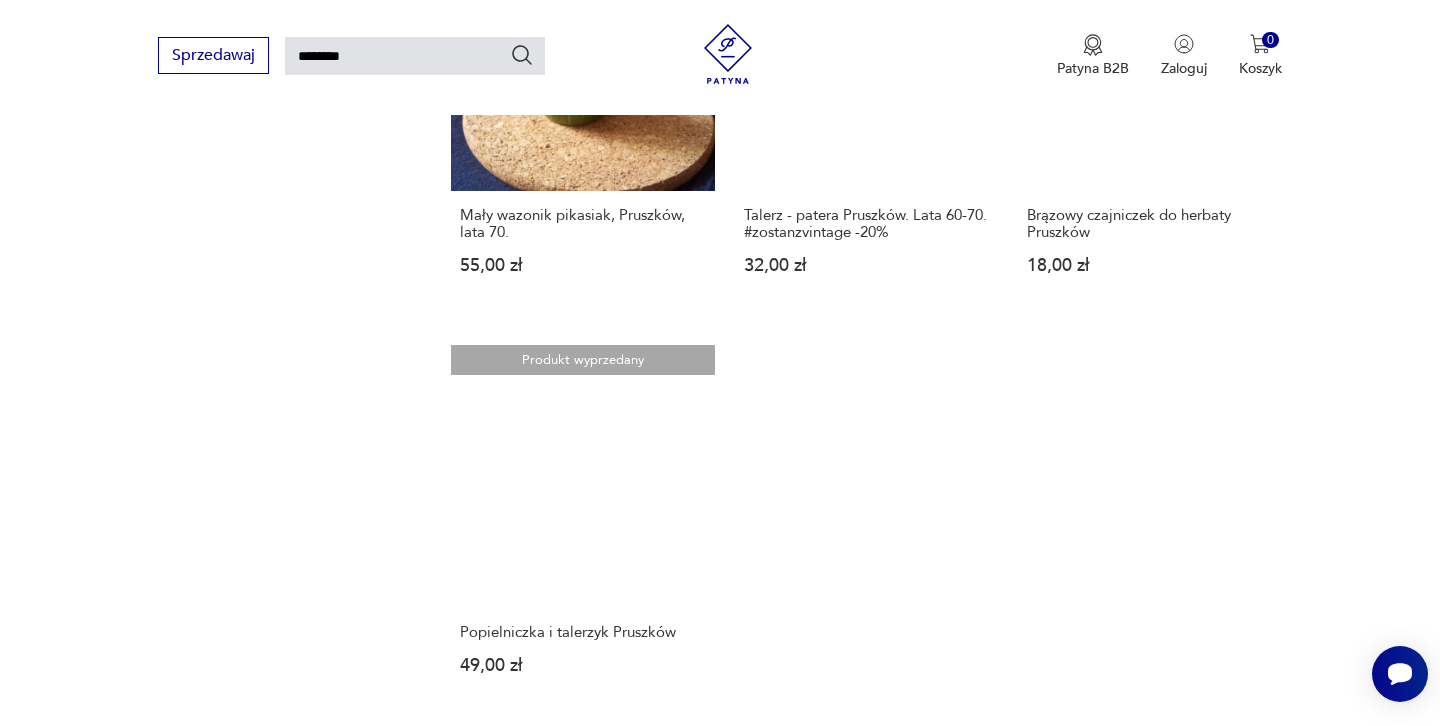 scroll, scrollTop: 2389, scrollLeft: 0, axis: vertical 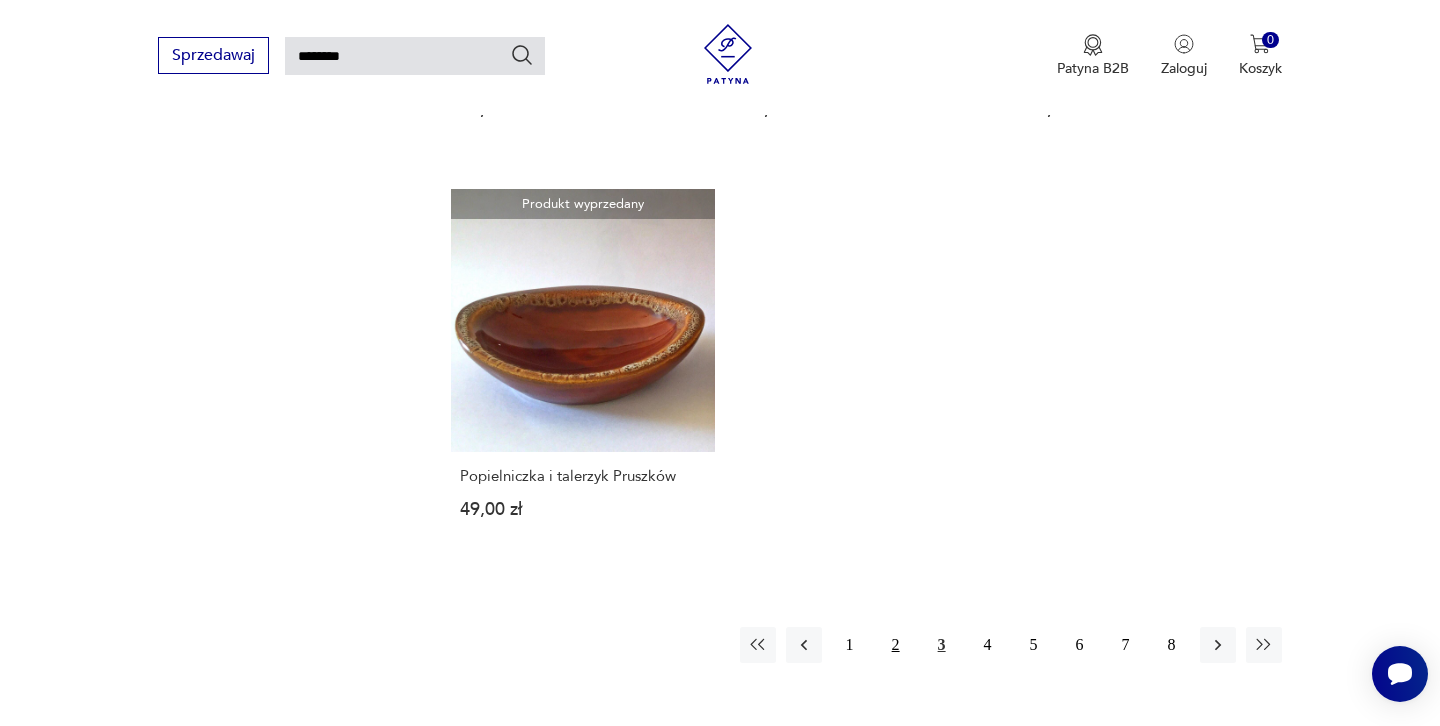 click on "2" at bounding box center (896, 645) 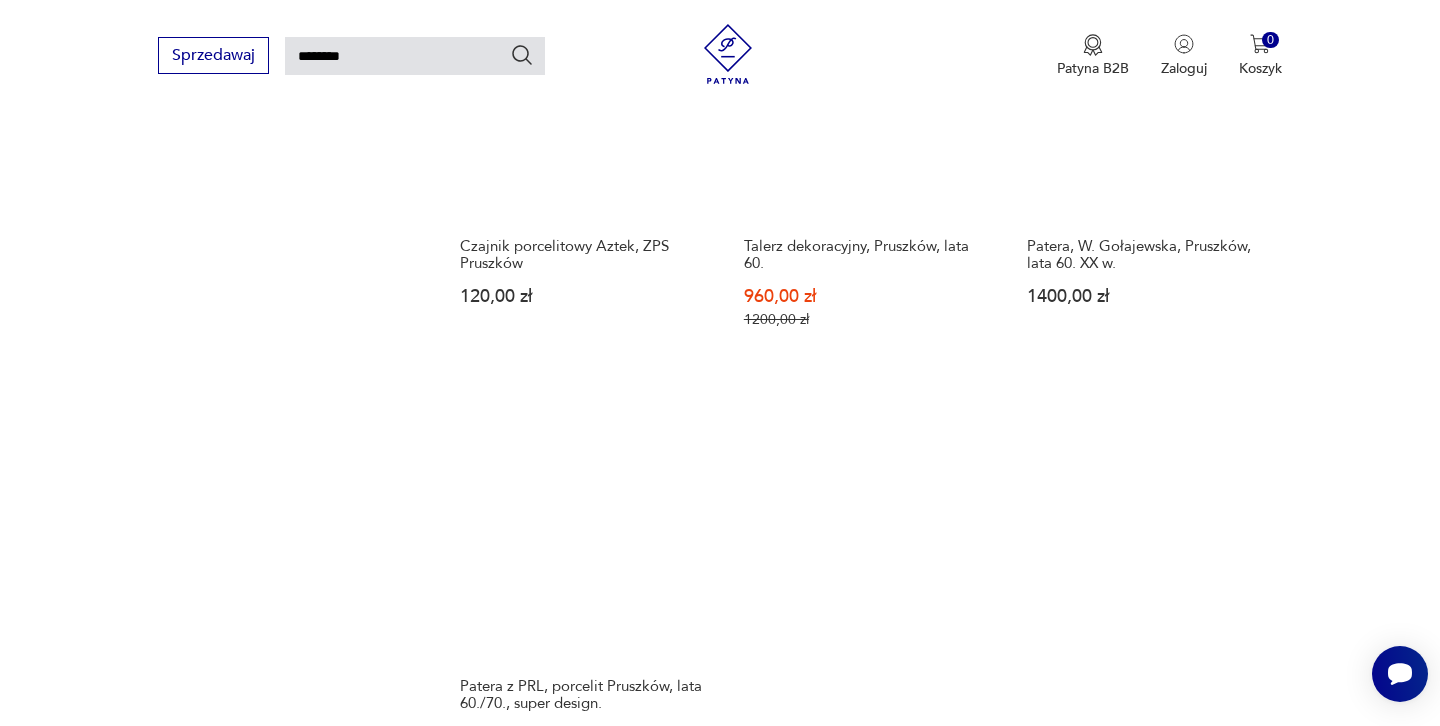 scroll, scrollTop: 2088, scrollLeft: 0, axis: vertical 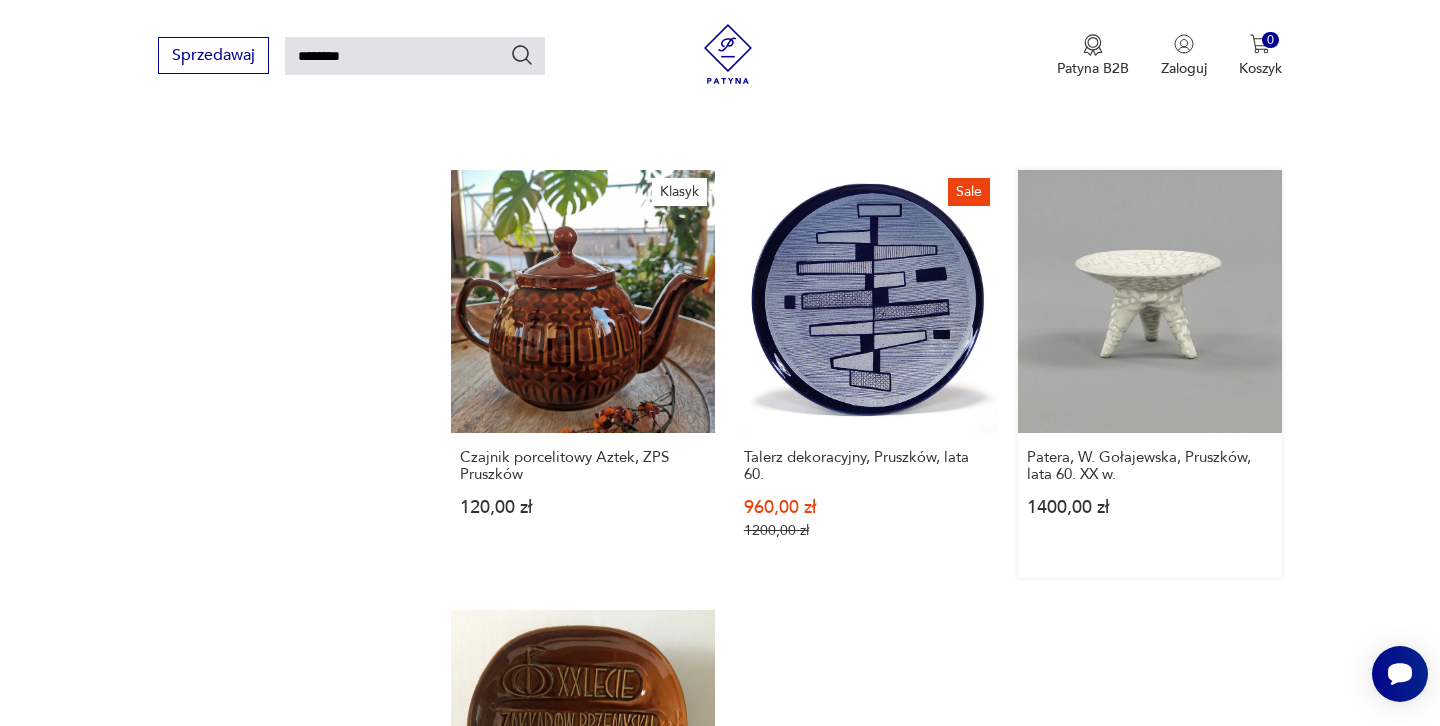 click on "Patera, [PERSON], Pruszków, lata 60. XX w. 1400,00 zł" at bounding box center [1149, 374] 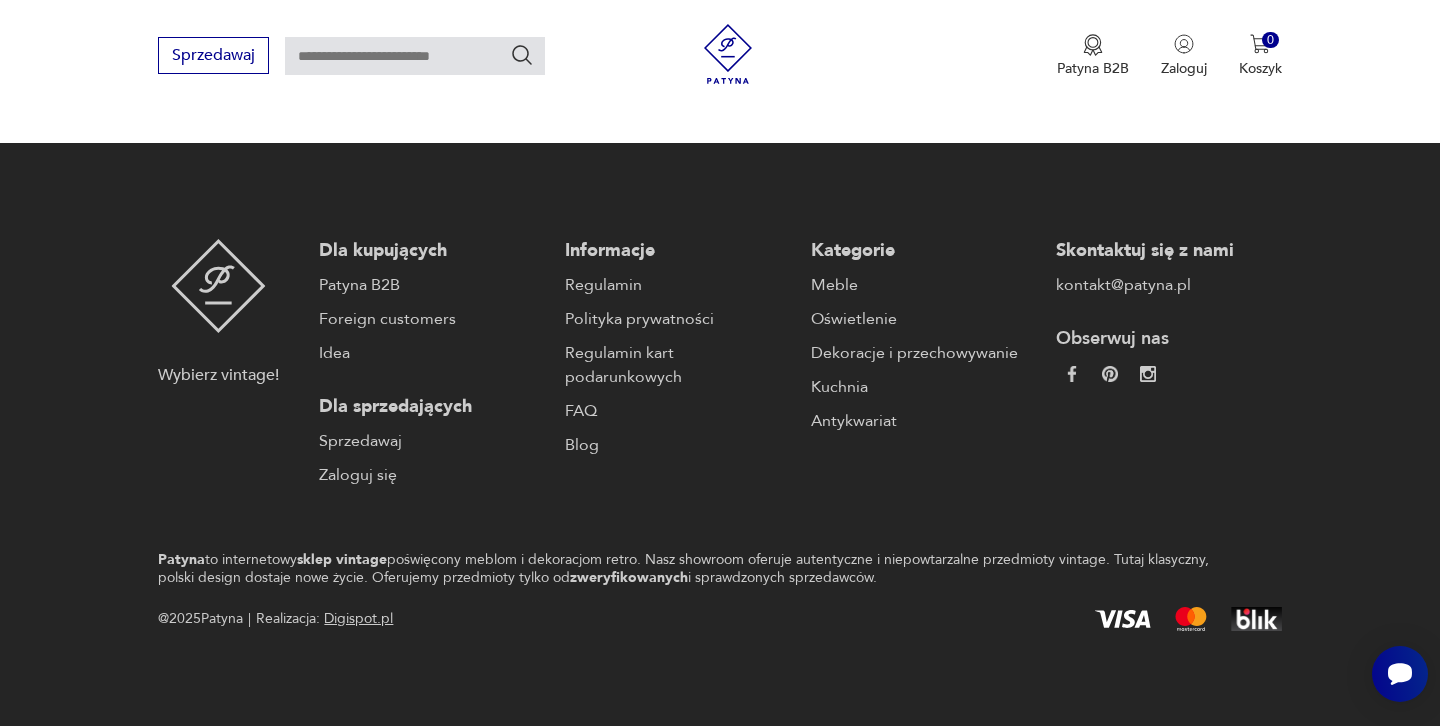 scroll, scrollTop: 0, scrollLeft: 0, axis: both 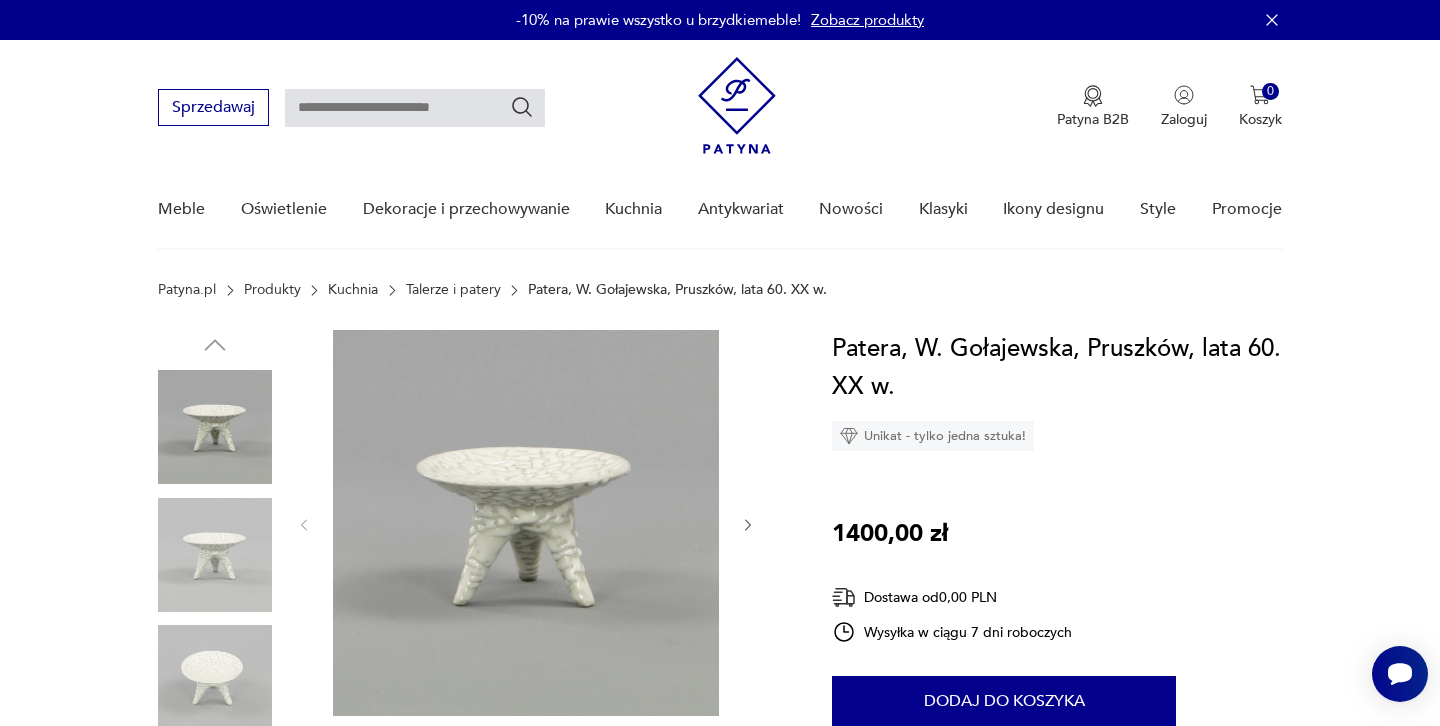 click at bounding box center [526, 525] 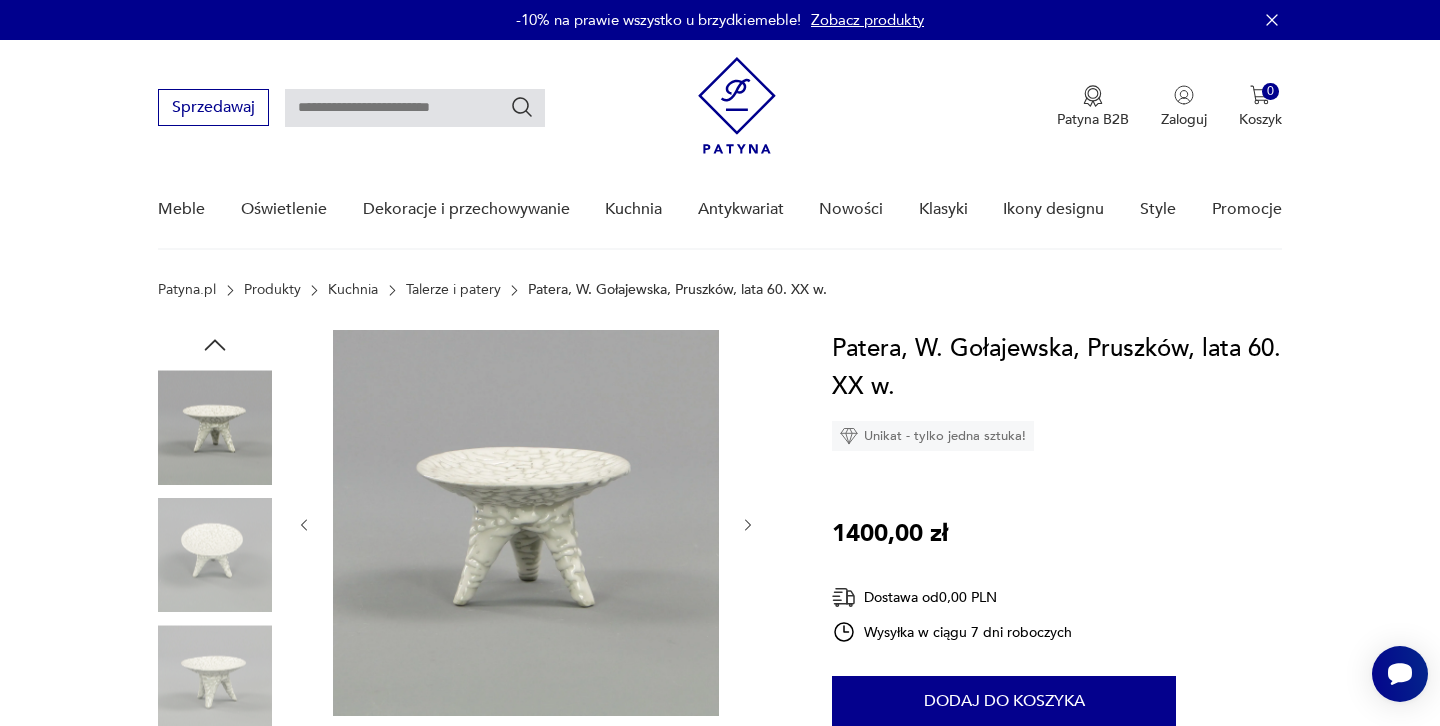 click at bounding box center (748, 525) 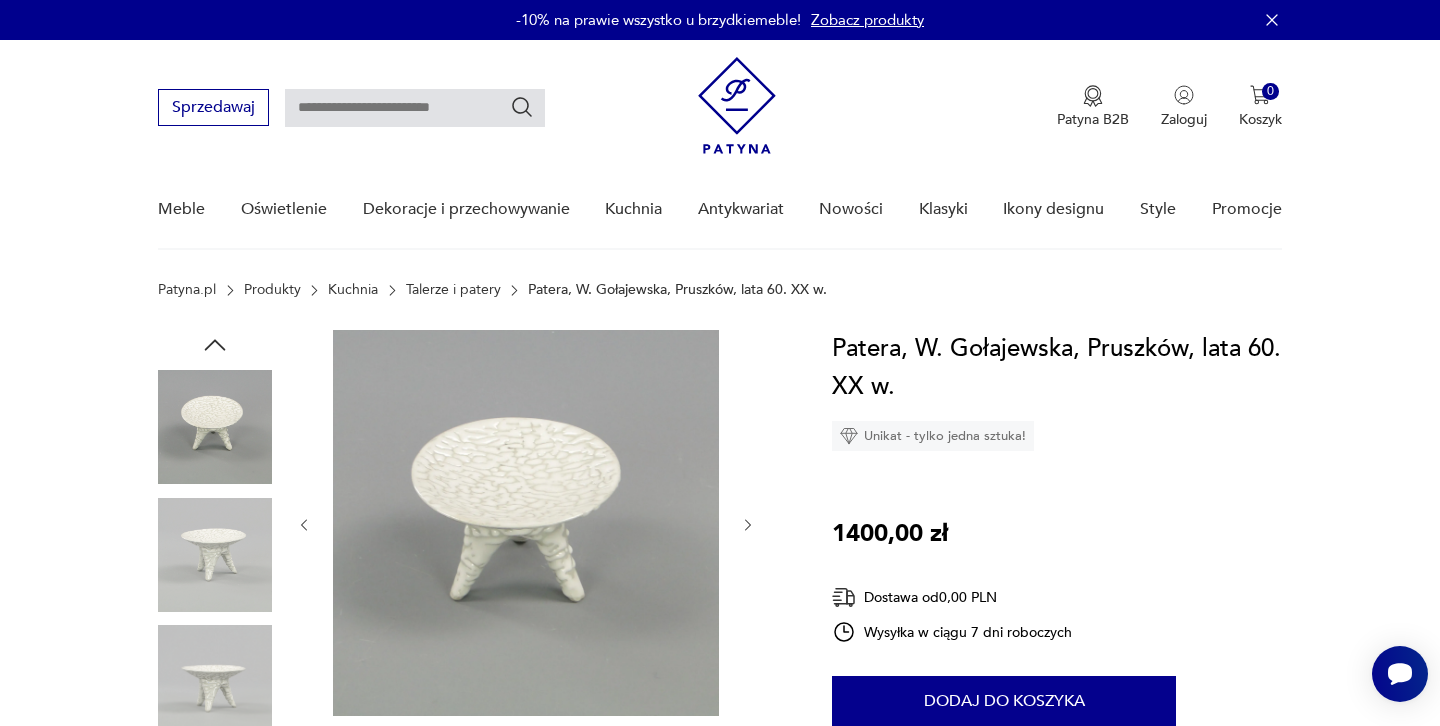 click at bounding box center [748, 525] 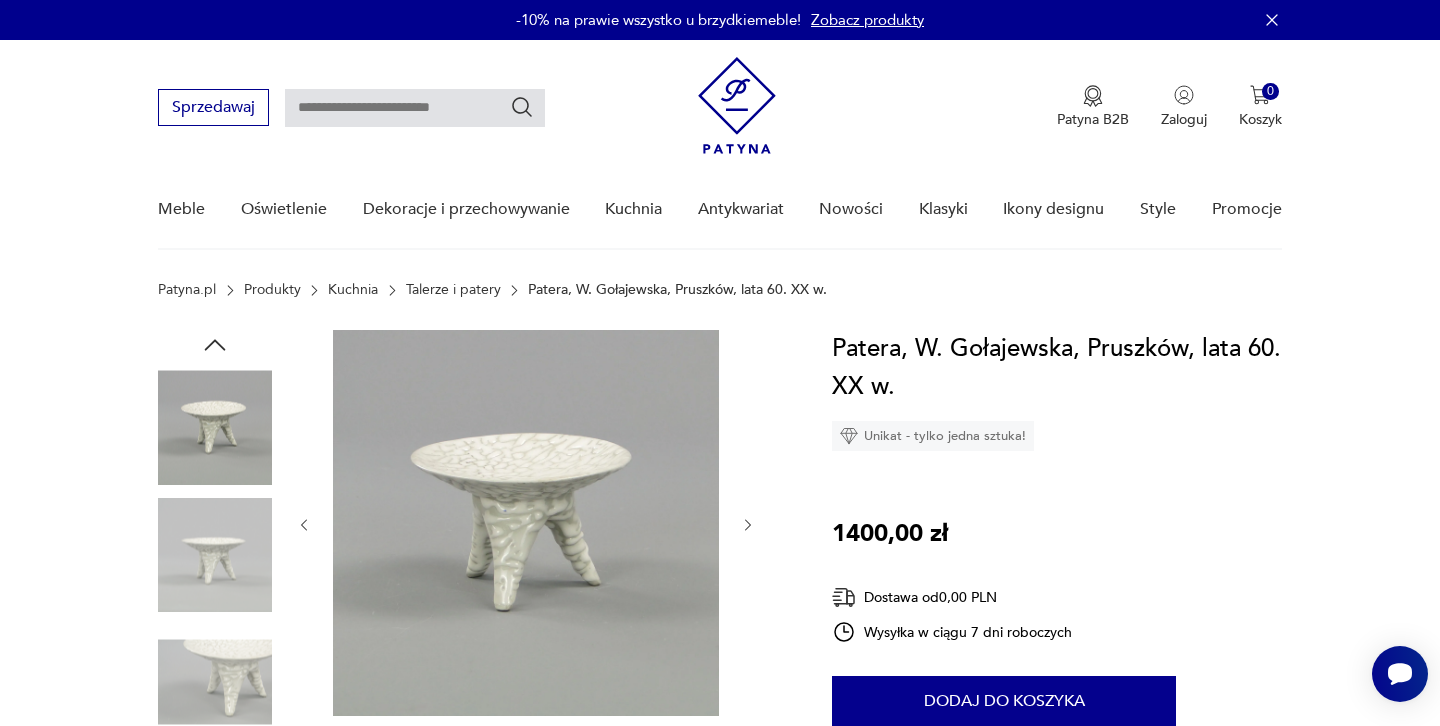 click at bounding box center [748, 525] 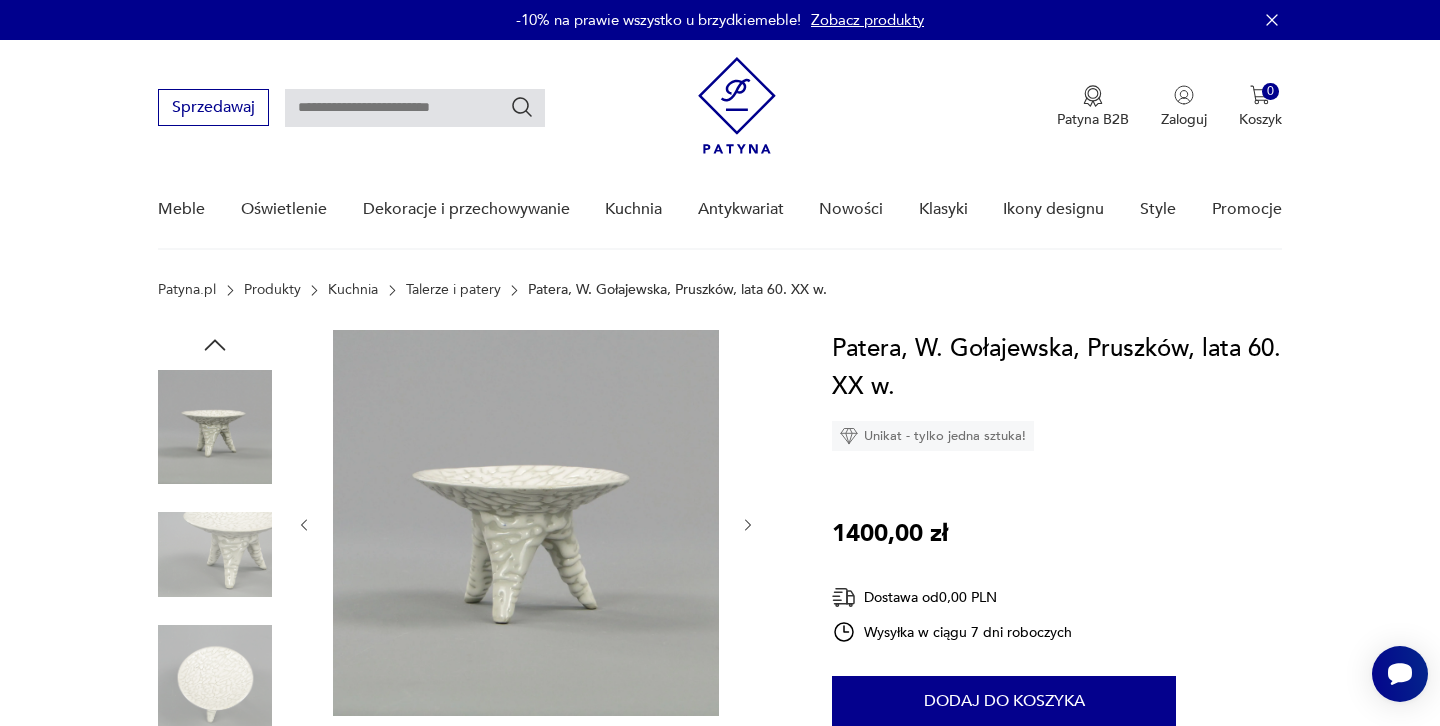 click at bounding box center [748, 525] 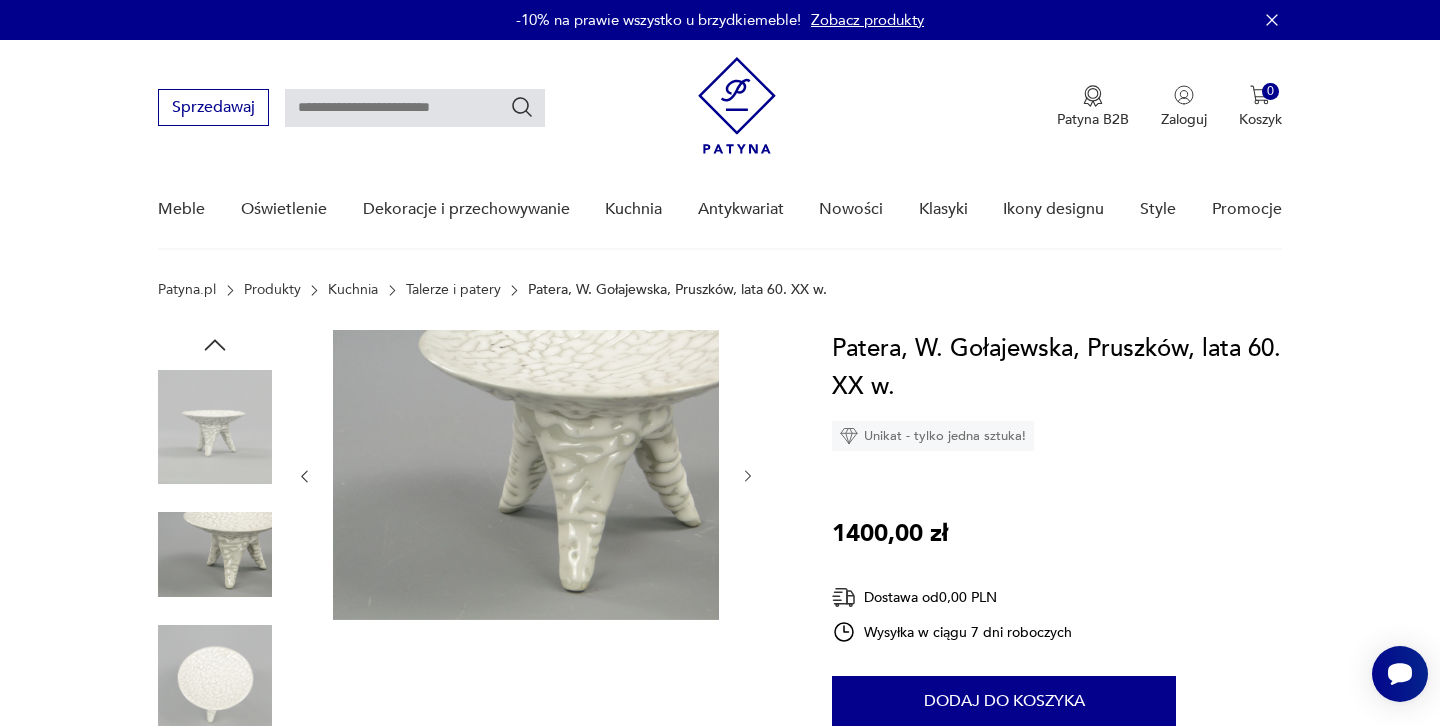 click at bounding box center (748, 476) 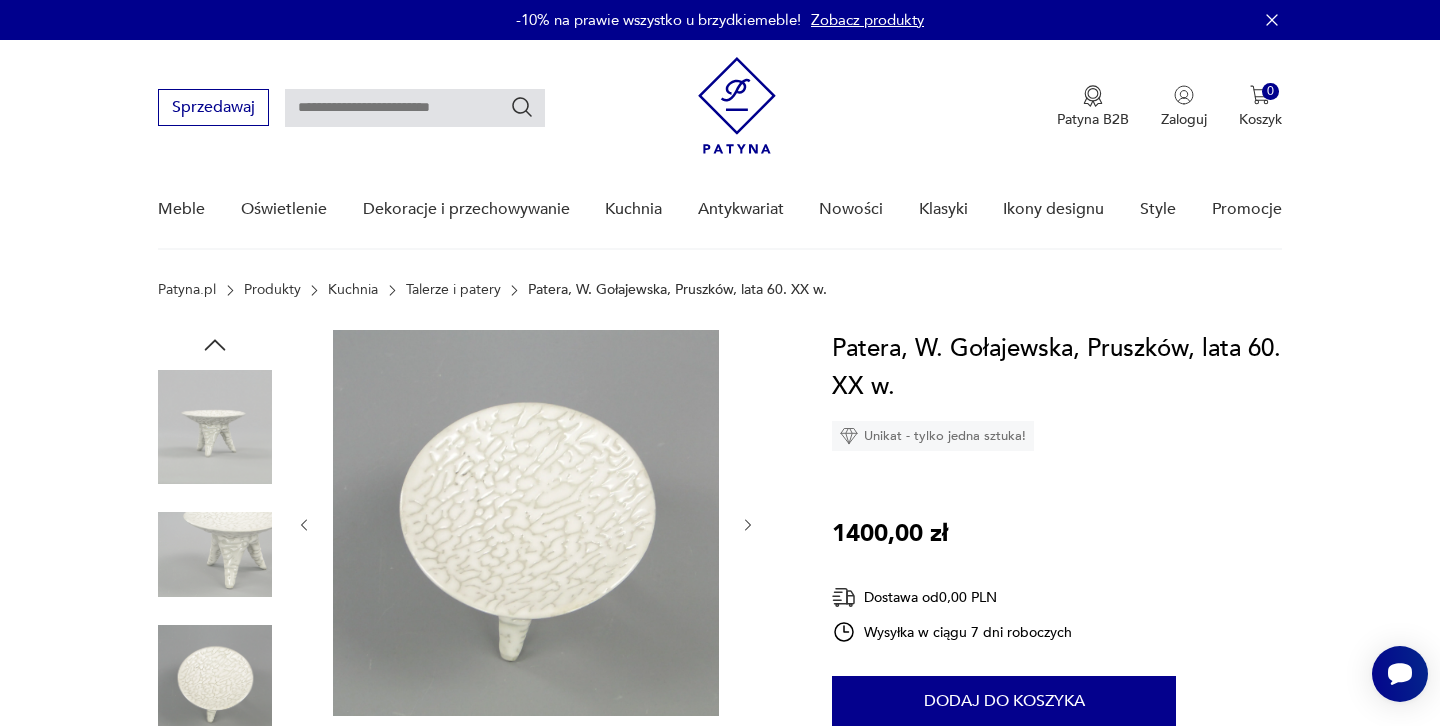 click at bounding box center [748, 525] 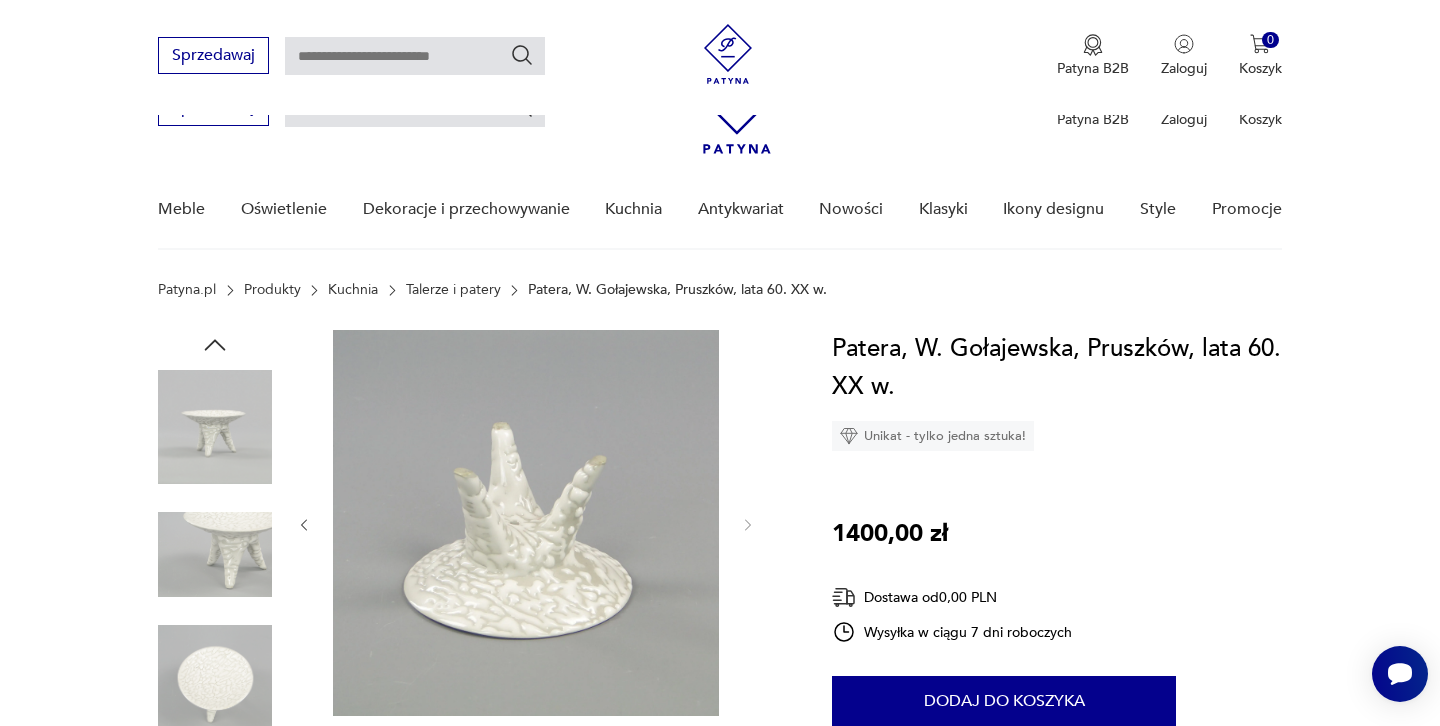 scroll, scrollTop: 417, scrollLeft: 0, axis: vertical 